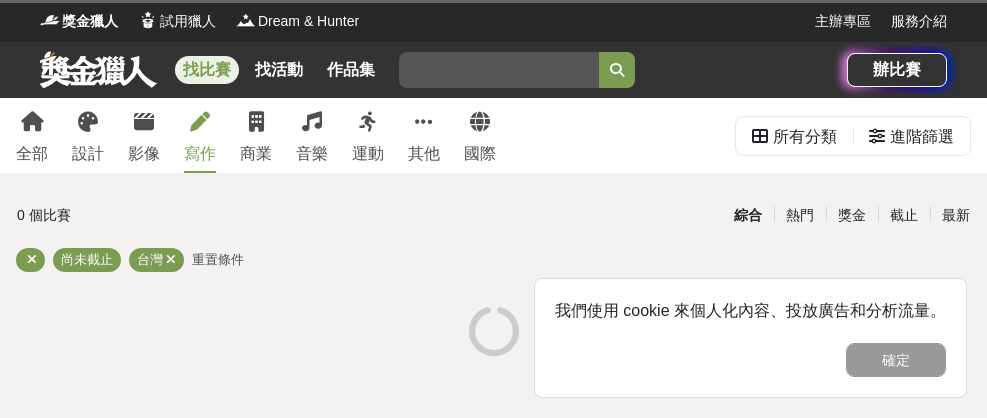 scroll, scrollTop: 0, scrollLeft: 0, axis: both 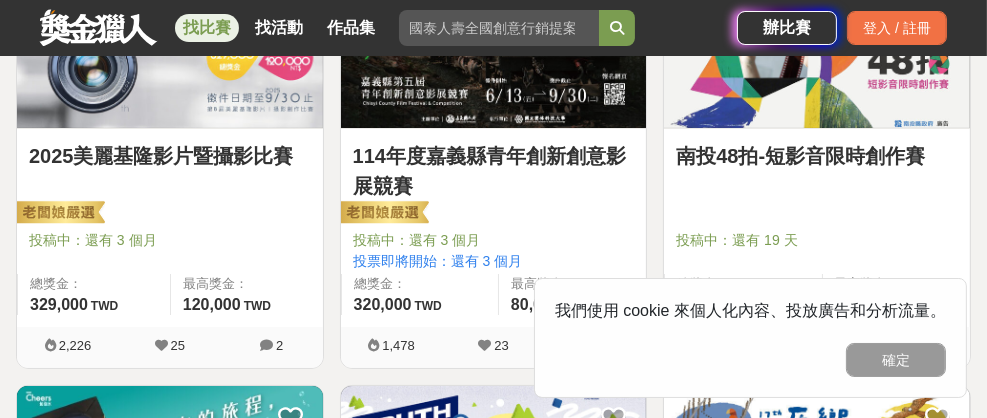 click on "2025美麗基隆影片暨攝影比賽" at bounding box center (170, 156) 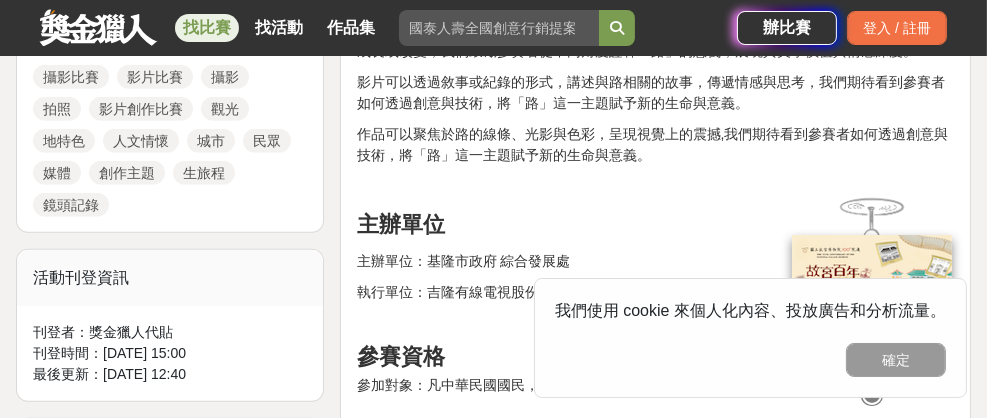 scroll, scrollTop: 1000, scrollLeft: 0, axis: vertical 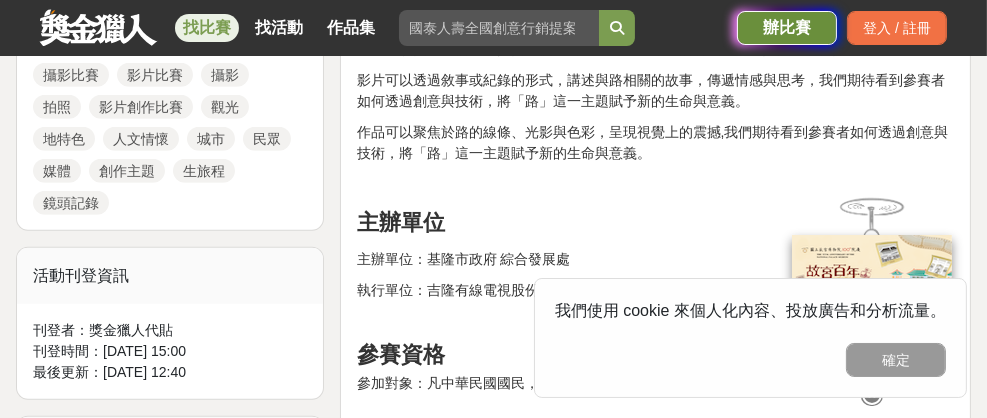 click on "辦比賽" at bounding box center [787, 28] 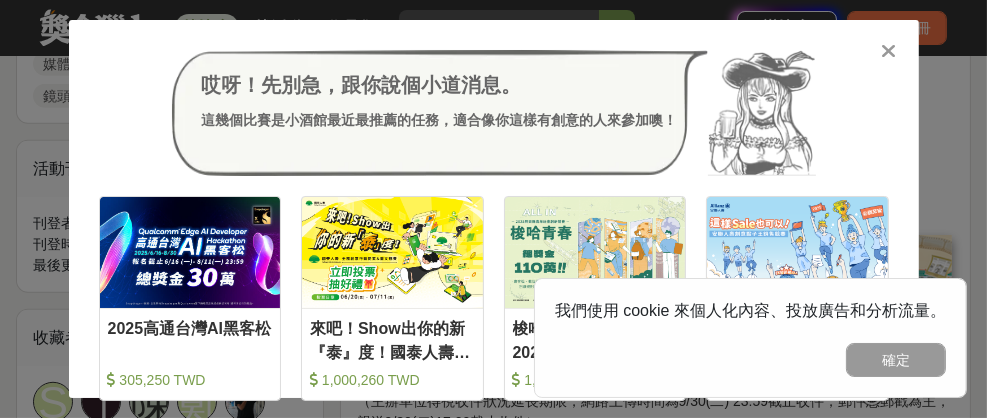scroll, scrollTop: 1300, scrollLeft: 0, axis: vertical 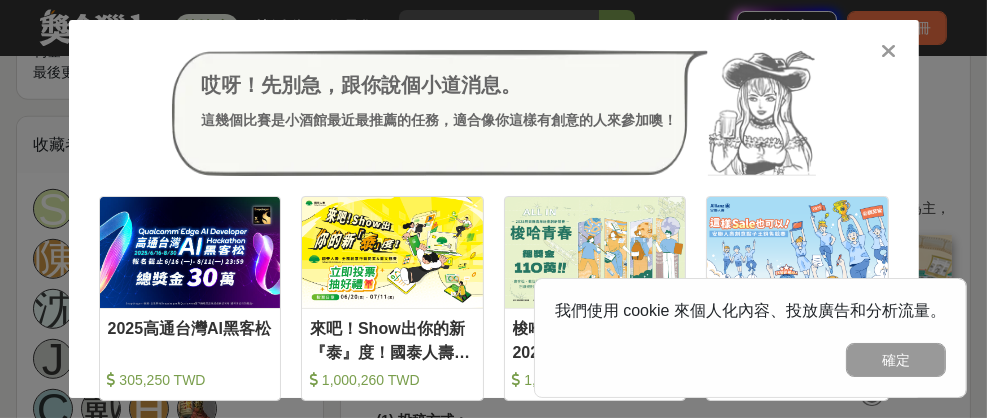click at bounding box center [888, 51] 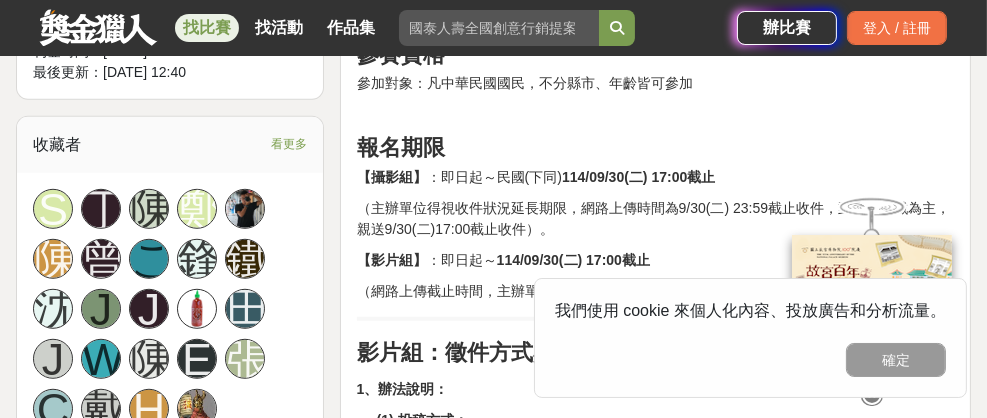 scroll, scrollTop: 1500, scrollLeft: 0, axis: vertical 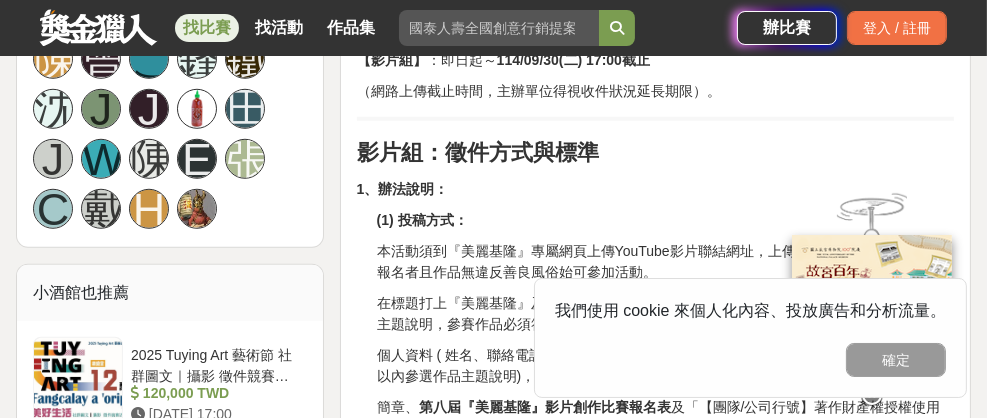 click on "活動目的 為了持續宣傳基隆觀光及在地特色，展現基隆人的人文情懷，或能闡發這座城市如何進步，歡迎各位市民或外縣市的朋友展現出乾淨、環保、充滿色彩的一面，藉此強化民眾對於公用頻道之媒體近用的認知與重視及行銷基隆這座城市。   創作主題 「路」，不僅是連接兩地的軌跡，連結著四方，更是人生旅程的隱喻。它可以是蜿蜒的山徑、繁忙的都市街道，或是心靈成長的軌跡。每一條路都承載著獨特的故事，等待被發現與記錄。 影片可以透過敘事或紀錄的形式，講述與路相關的故事，傳遞情感與思考，我們期待看到參賽者如何透過創意與技術，將「路」這一主題賦予新的生命與意義。 作品可以聚焦於路的線條、光影與色彩，呈現視覺上的震撼,我們期待看到參賽者如何透過創意與技術，將「路」這一主題賦予新的生命與意義。   主辦單位   參賽資格" at bounding box center [655, 3507] 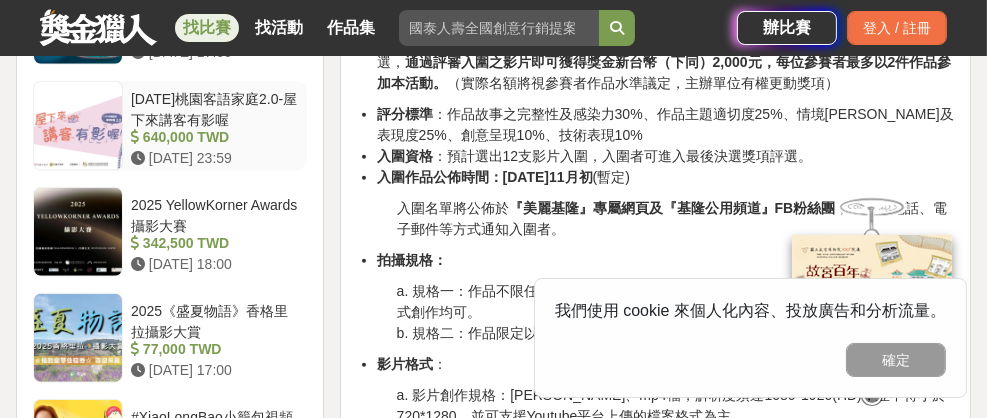 scroll, scrollTop: 2100, scrollLeft: 0, axis: vertical 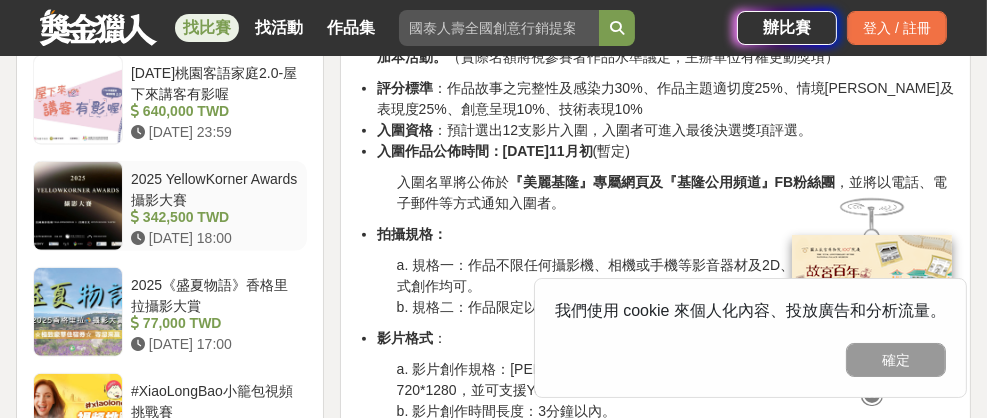 click at bounding box center (78, 206) 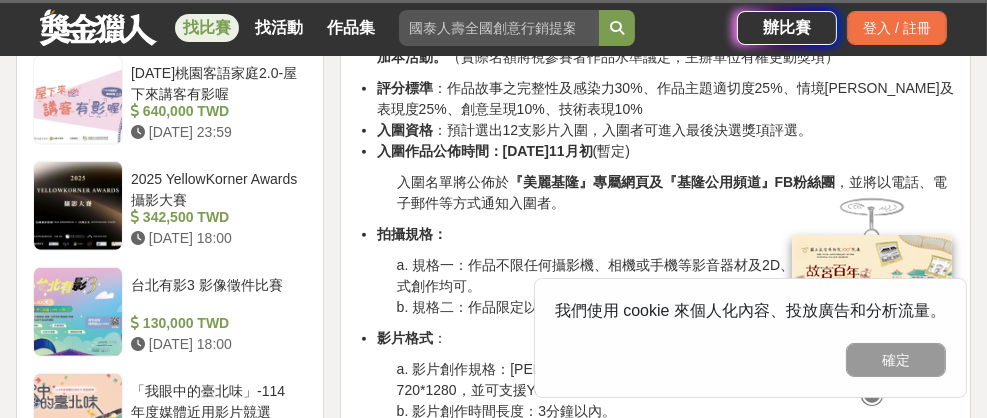 scroll, scrollTop: 2097, scrollLeft: 0, axis: vertical 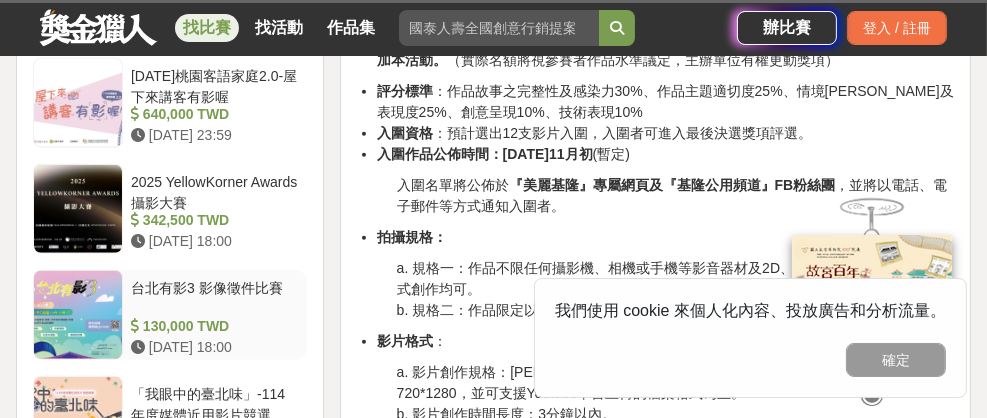 click on "台北有影3 影像徵件比賽" at bounding box center (215, 297) 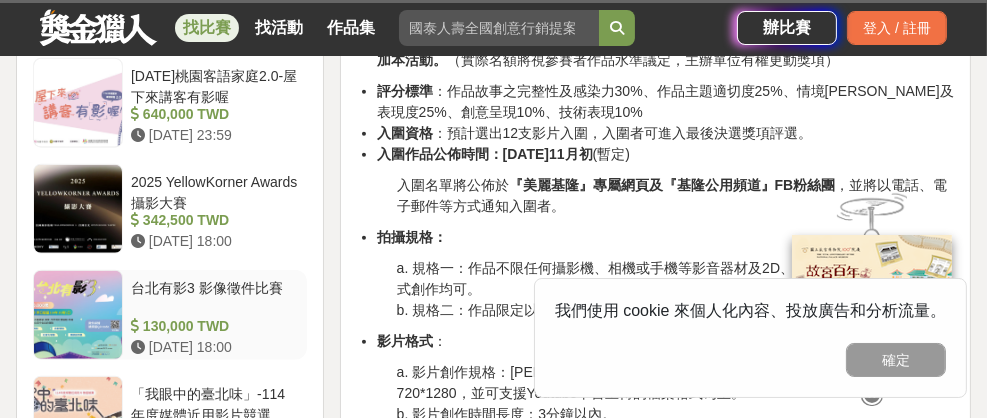 scroll, scrollTop: 2095, scrollLeft: 0, axis: vertical 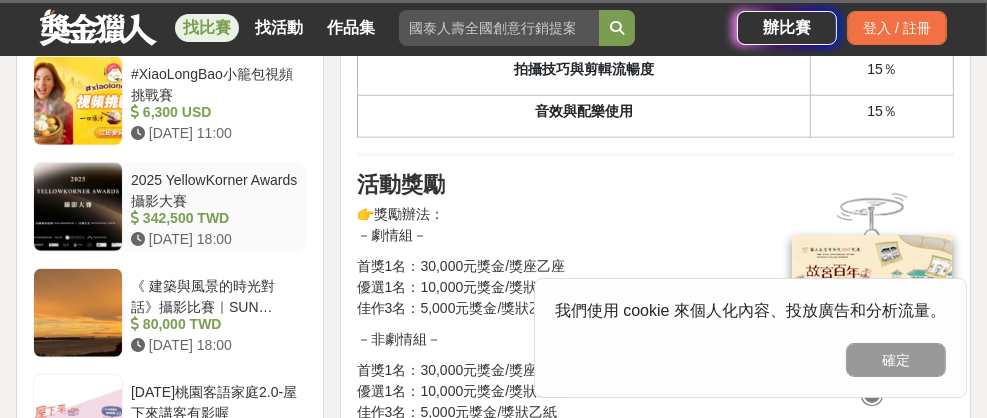 click on "2025 YellowKorner Awards 攝影大賽" at bounding box center [215, 189] 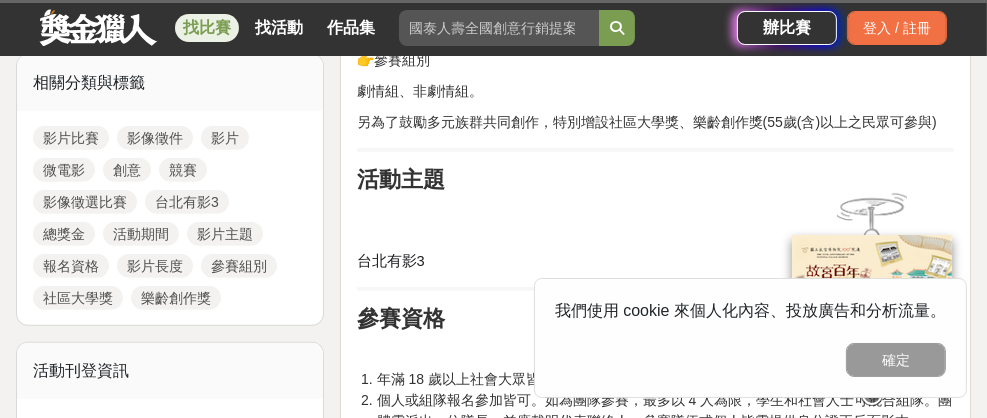 scroll, scrollTop: 797, scrollLeft: 0, axis: vertical 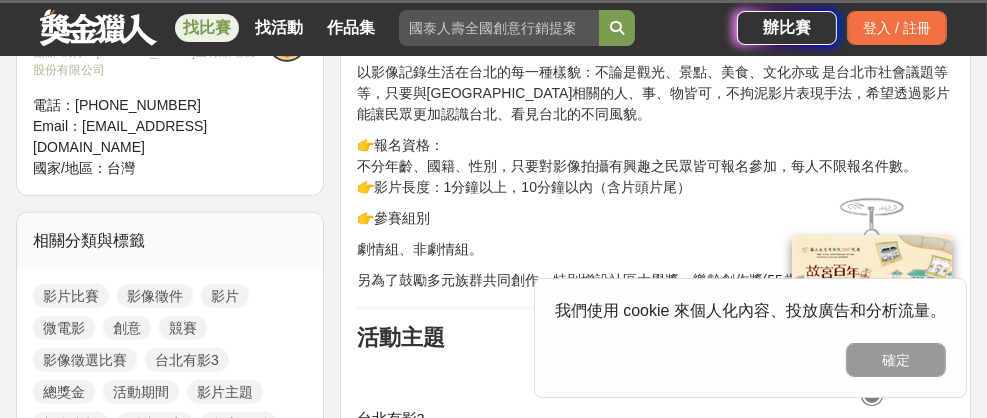 click at bounding box center [98, 27] 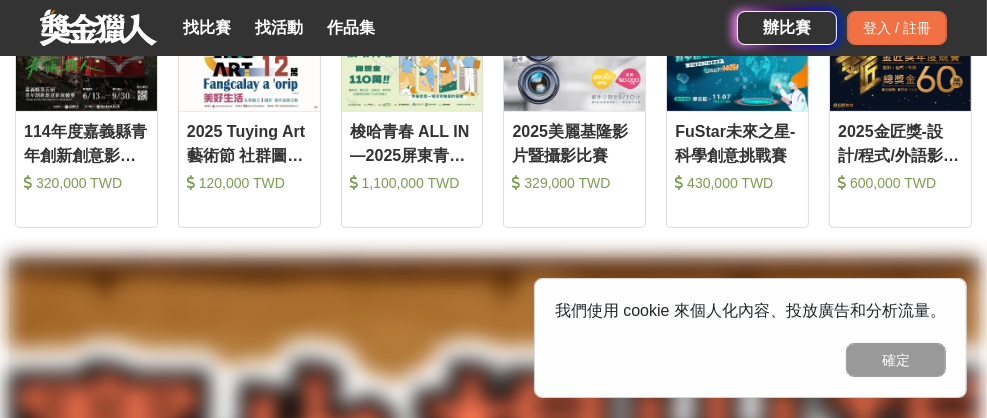 scroll, scrollTop: 799, scrollLeft: 0, axis: vertical 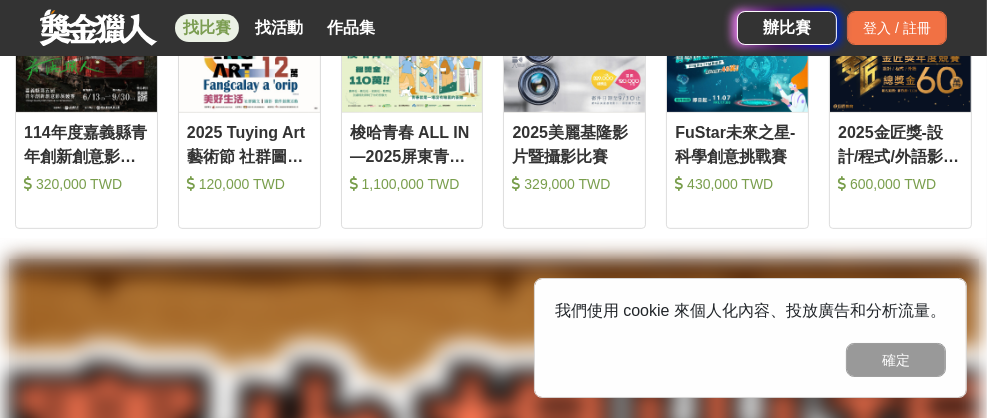 click on "找比賽" at bounding box center [207, 28] 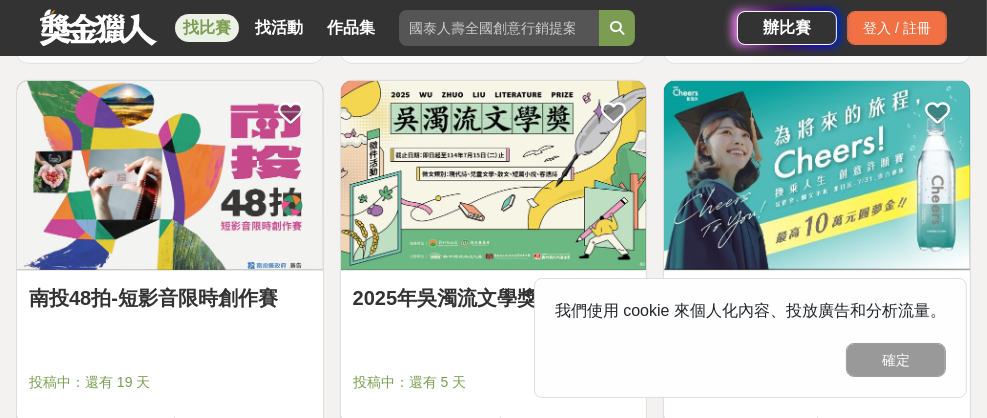 scroll, scrollTop: 1597, scrollLeft: 0, axis: vertical 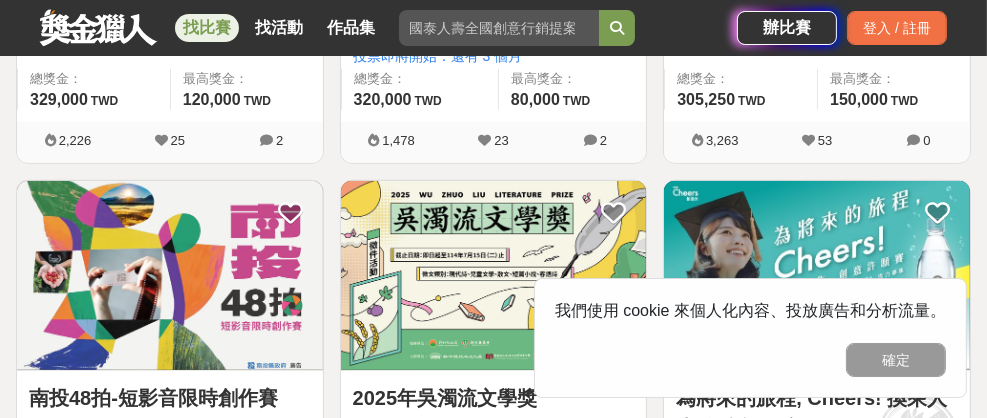 click on "記憶微光．失智微紀錄徵稿活動 投稿中：還有 大約 1 個月 總獎金： 57,000 57,000 TWD 最高獎金： 15,000 TWD" at bounding box center [170, 1363] 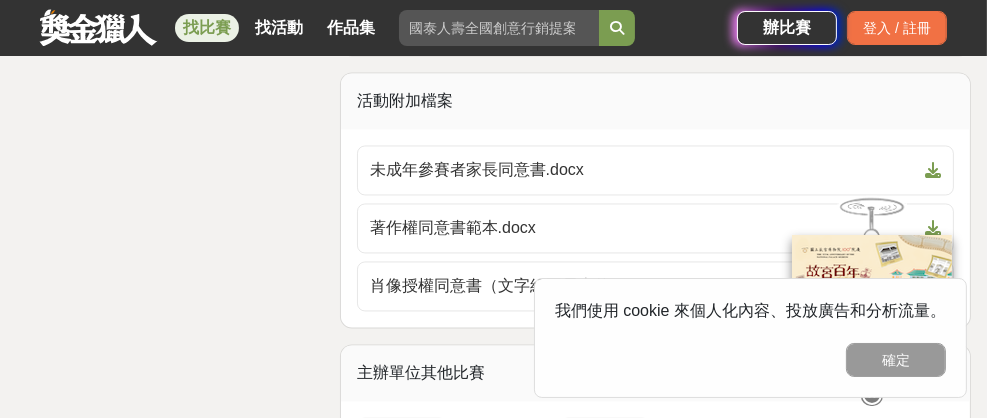 scroll, scrollTop: 4000, scrollLeft: 0, axis: vertical 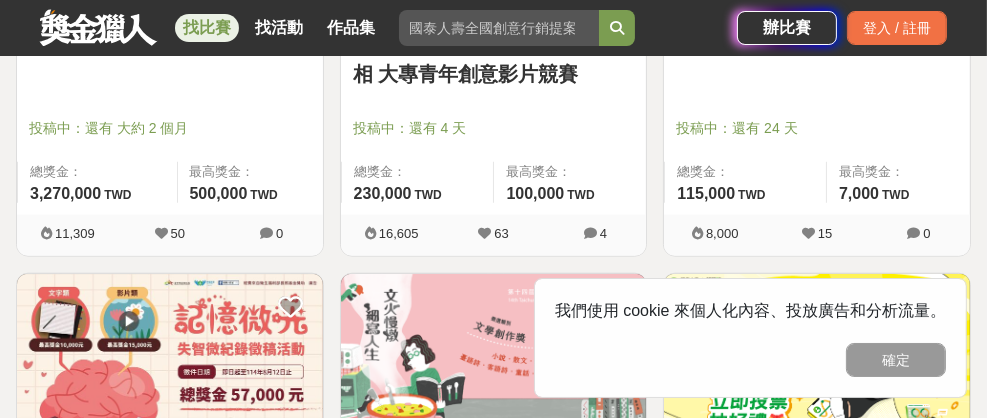 click on "故宮百年 一瞬留影【尋寶記】" at bounding box center [494, 1384] 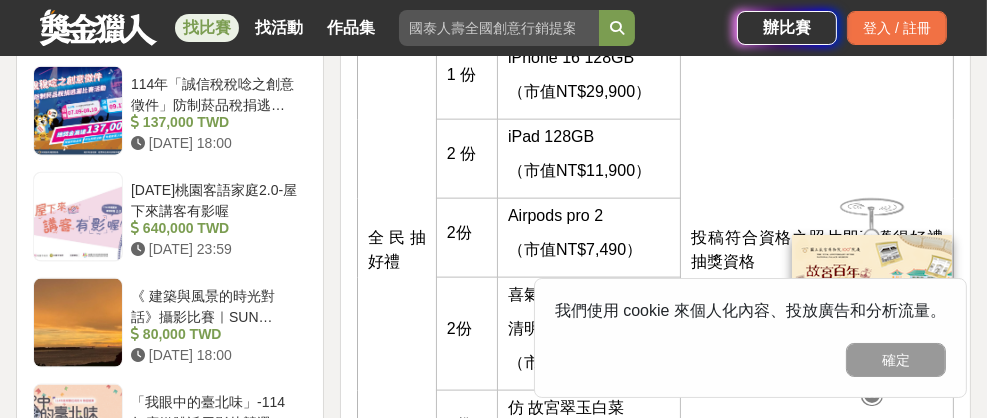 scroll, scrollTop: 2800, scrollLeft: 0, axis: vertical 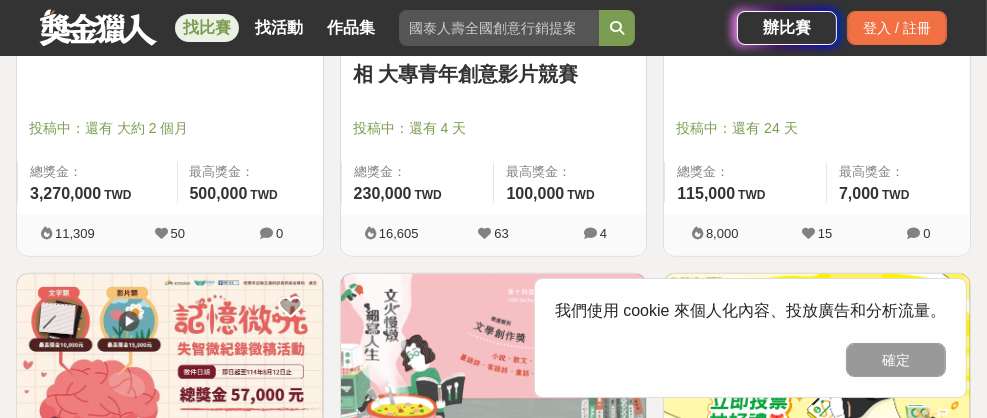 click on "2025原鄉踏查影像紀錄獎 總獎金190萬：6/2起徵件90秒內直式短片、紀錄片競賽" at bounding box center (817, 1399) 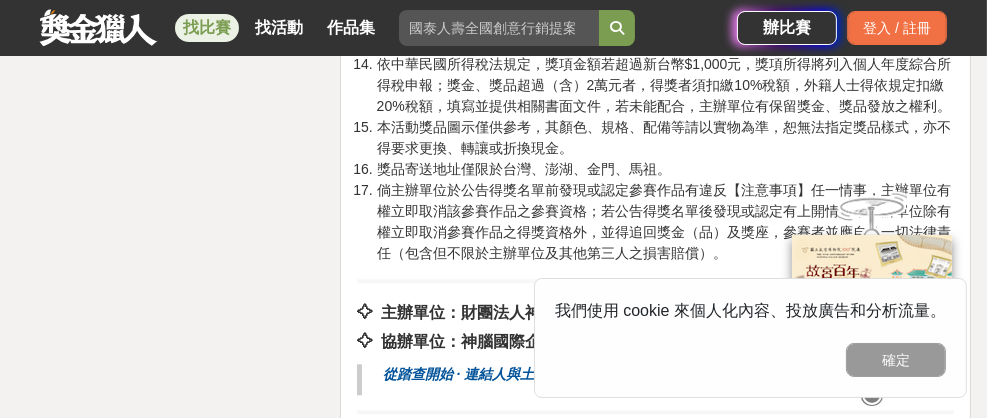 scroll, scrollTop: 5299, scrollLeft: 0, axis: vertical 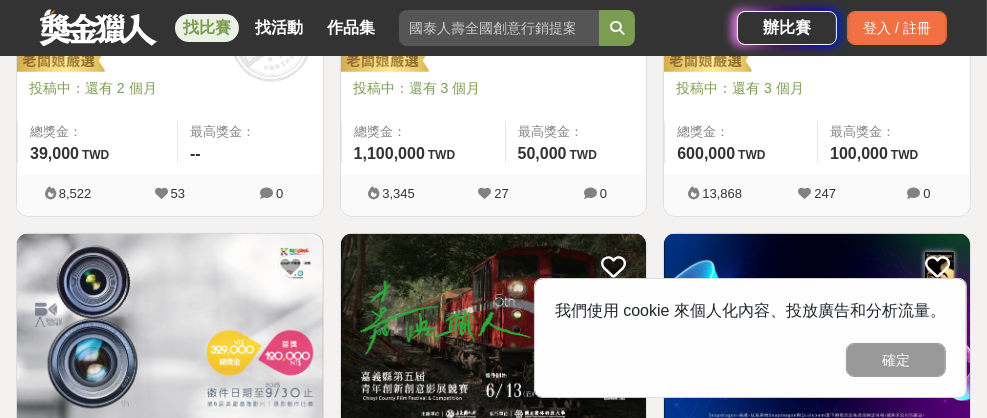 click at bounding box center (499, 28) 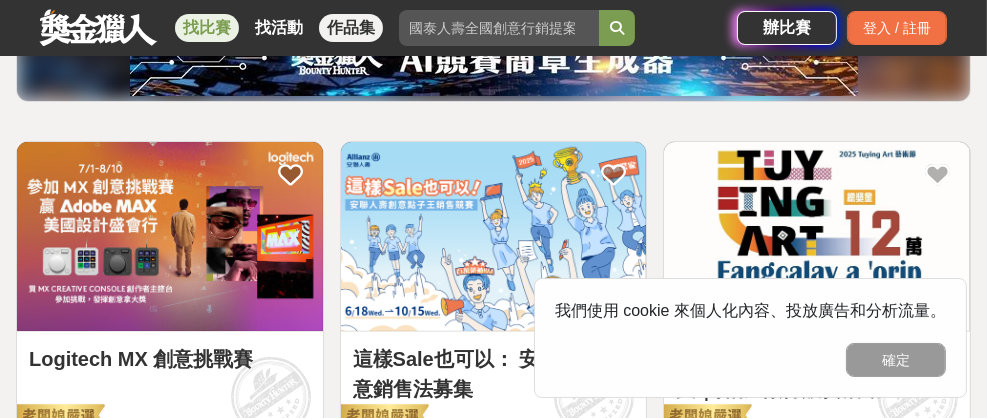 scroll, scrollTop: 197, scrollLeft: 0, axis: vertical 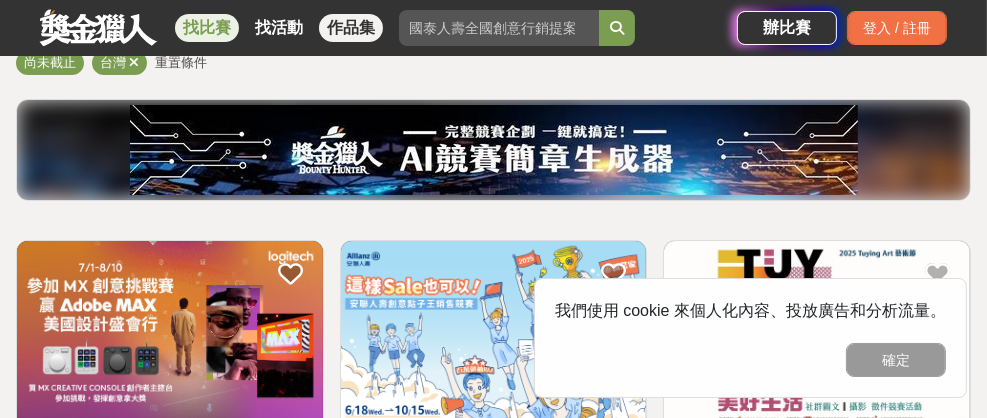 click on "作品集" at bounding box center (351, 28) 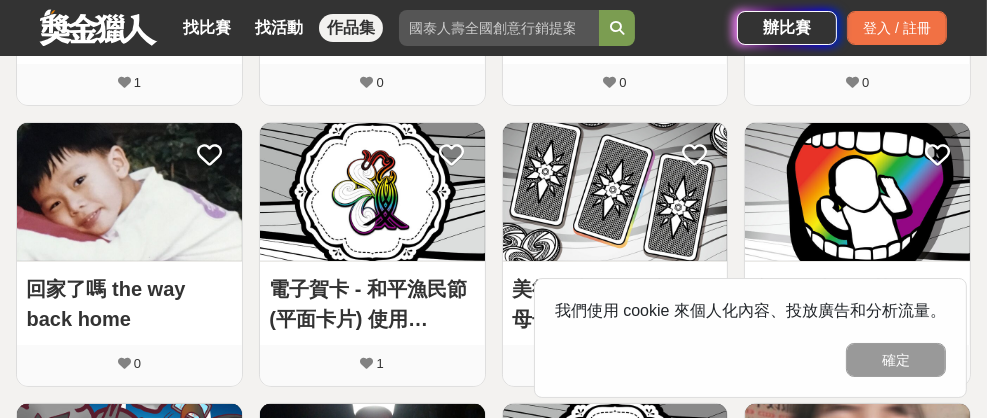 scroll, scrollTop: 600, scrollLeft: 0, axis: vertical 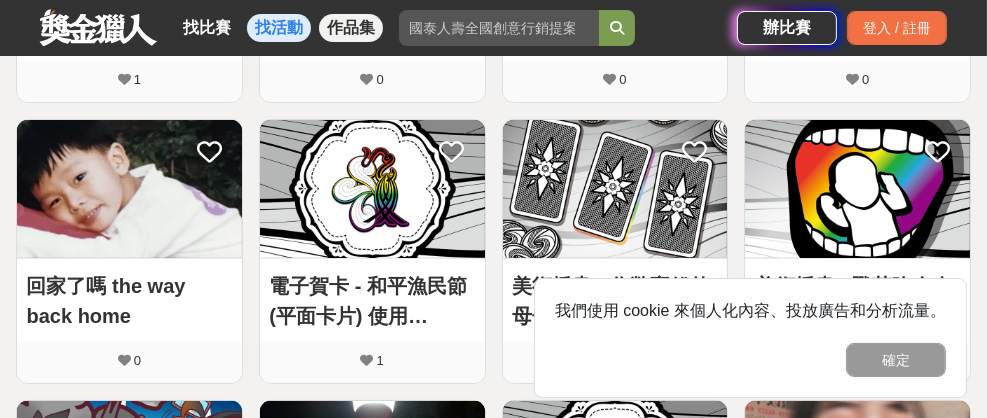 click on "找活動" at bounding box center [279, 28] 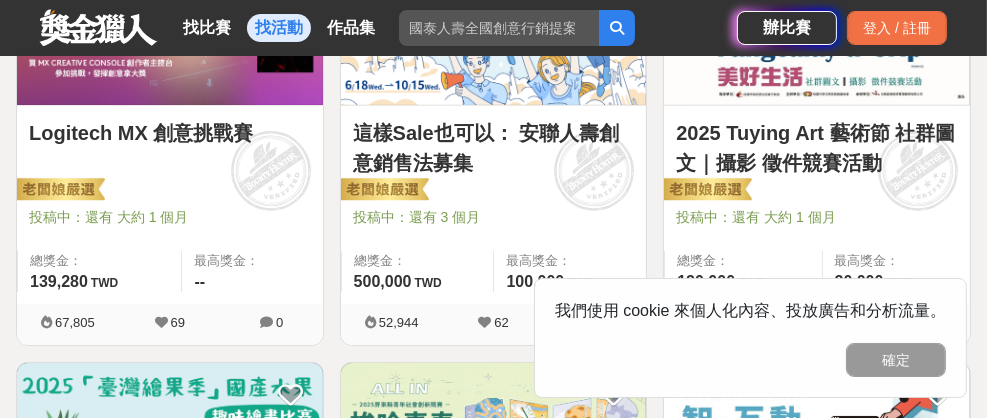 scroll, scrollTop: 499, scrollLeft: 0, axis: vertical 